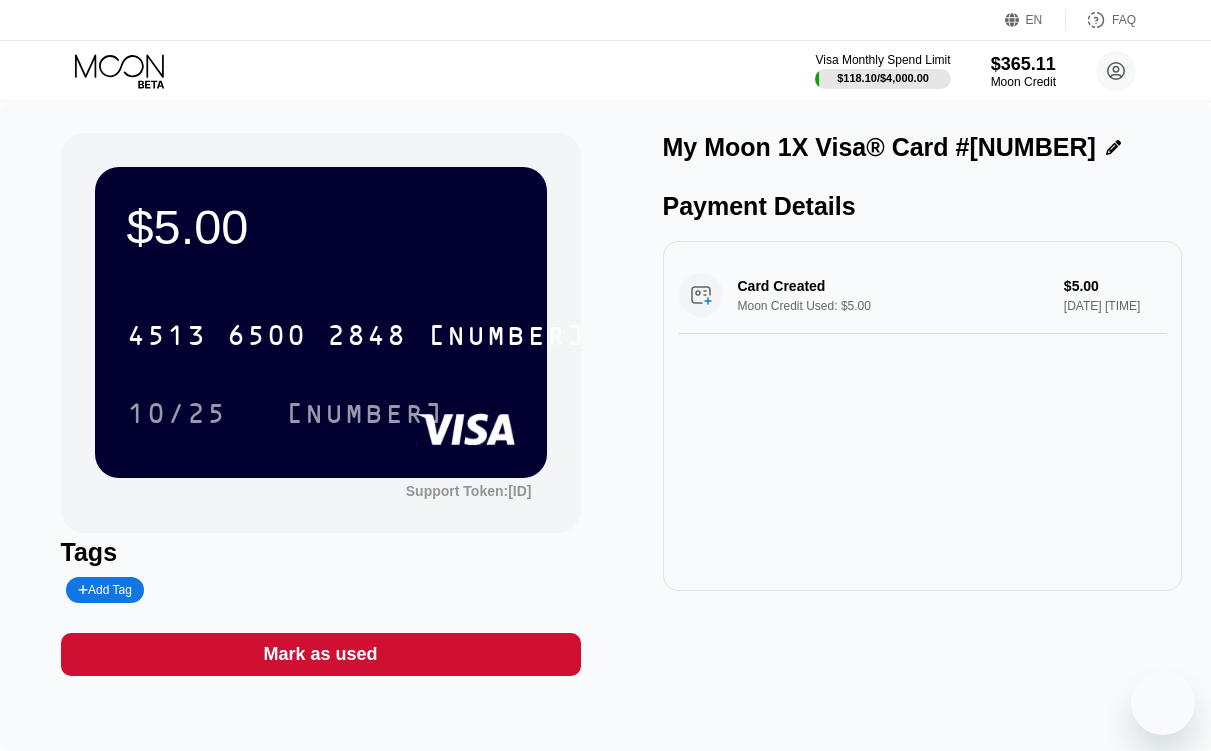 scroll, scrollTop: 0, scrollLeft: 0, axis: both 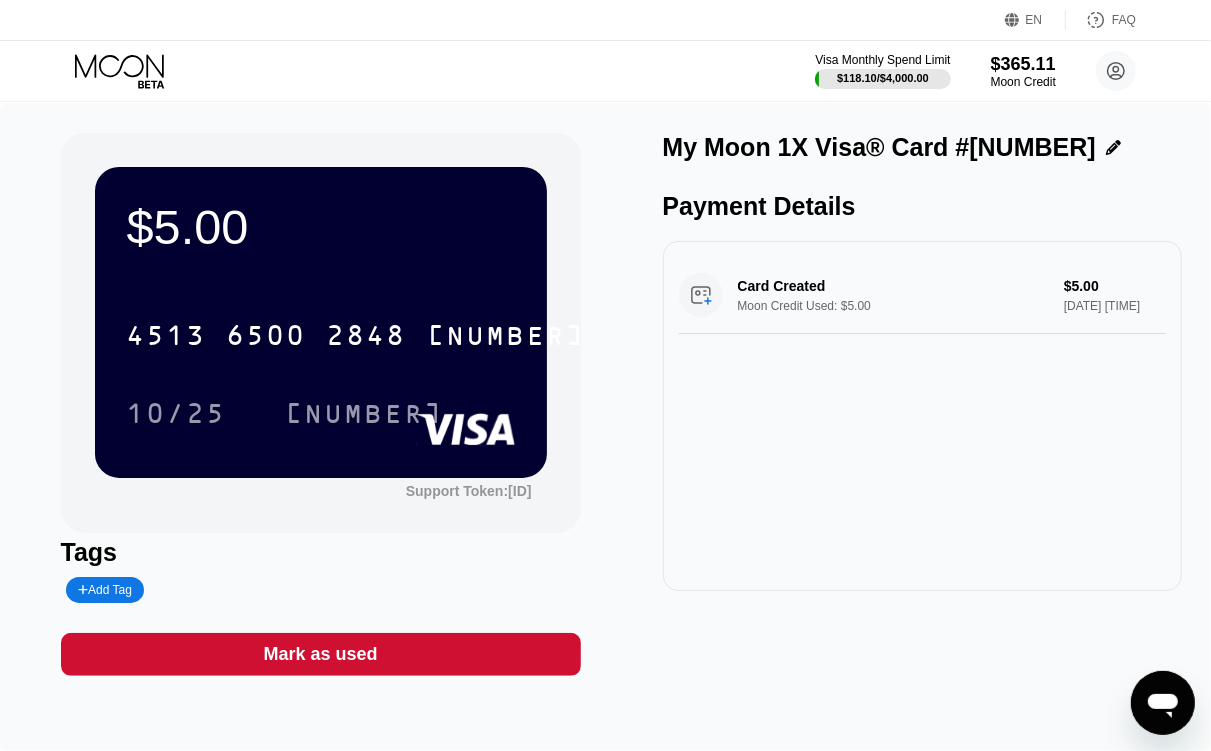 click 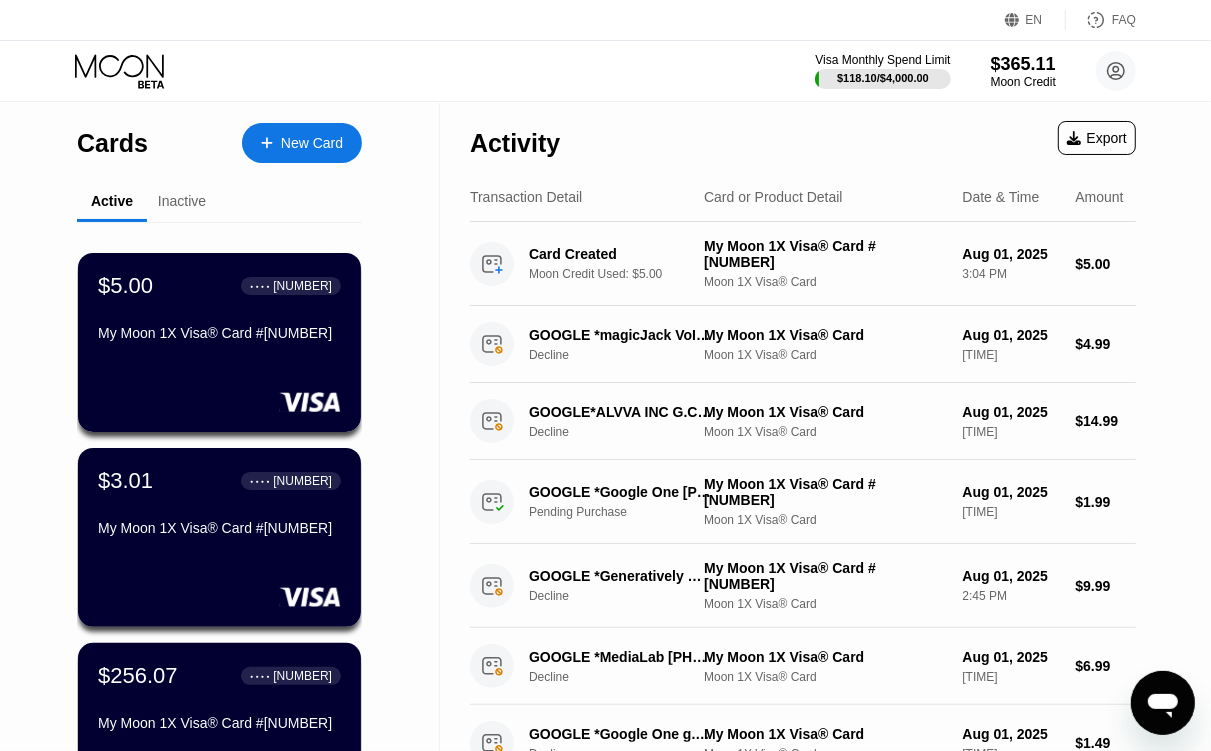 click on "New Card" at bounding box center [302, 143] 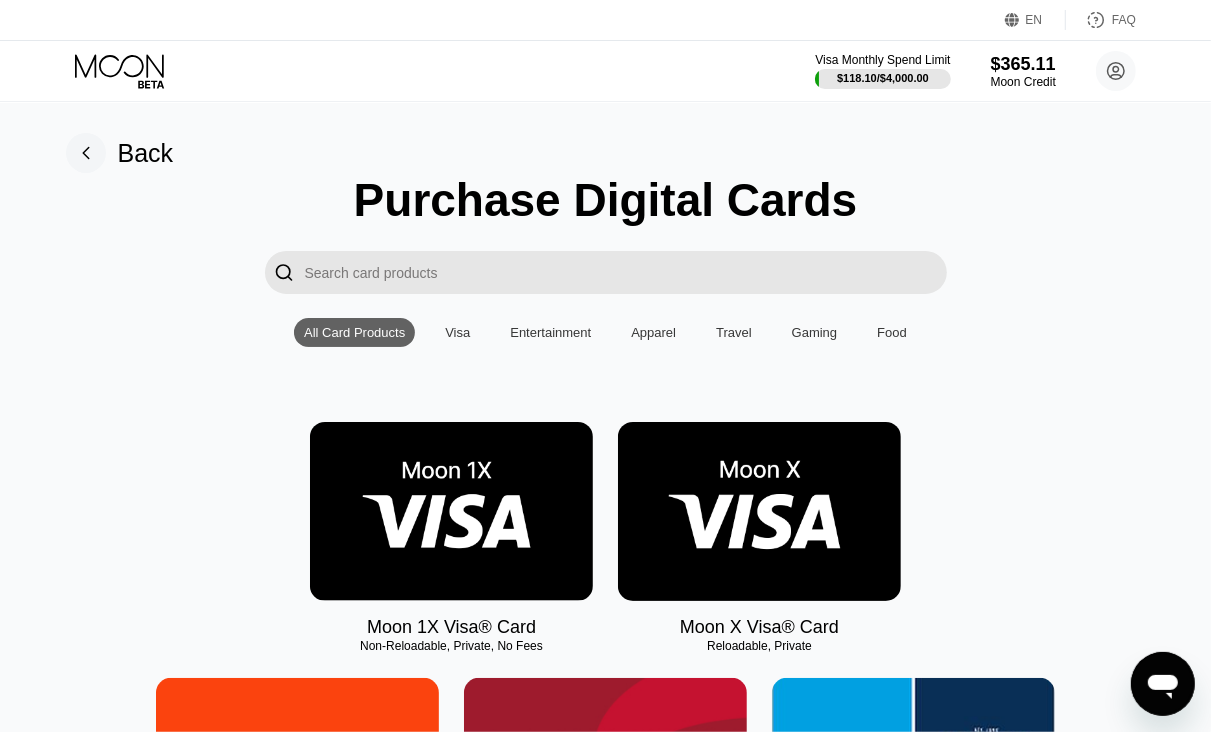 click at bounding box center (451, 511) 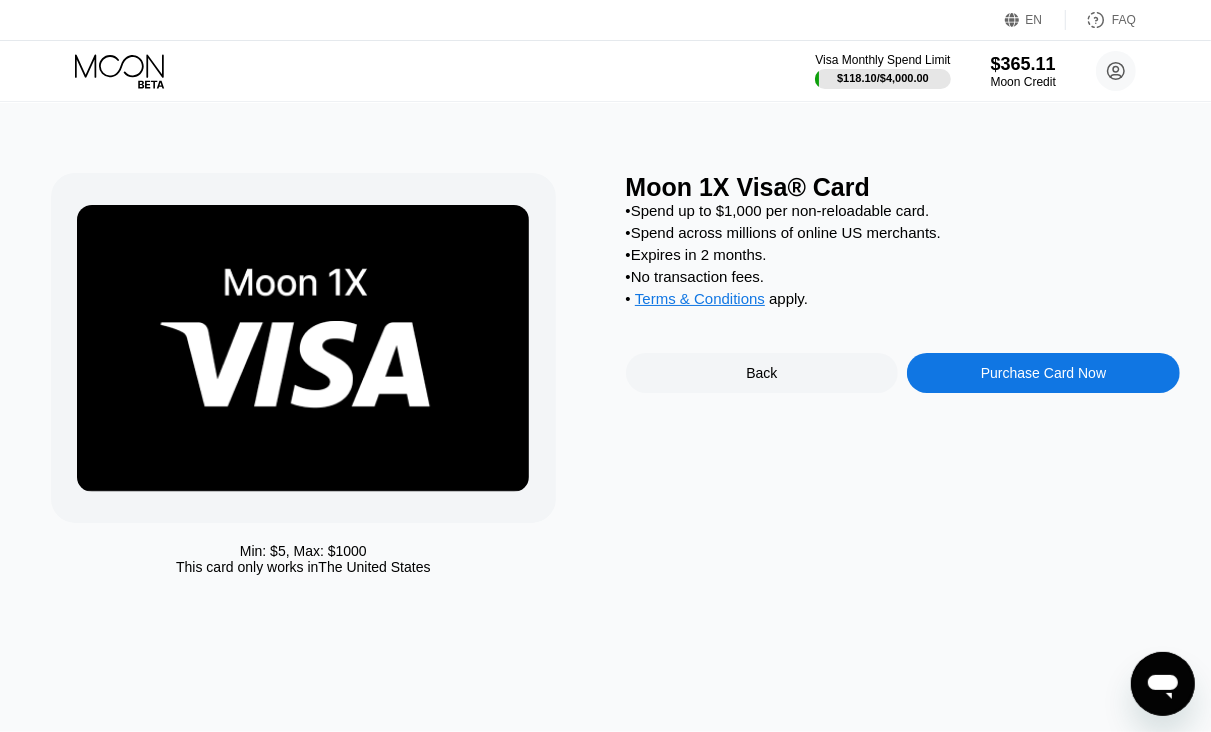 click on "Moon 1X Visa® Card •  Spend up to $1,000 per non-reloadable card. •  Spend across millions of online US merchants. •  Expires in 2 months. •  No transaction fees. •   Terms & Conditions   apply . Back Purchase Card Now" at bounding box center [903, 379] 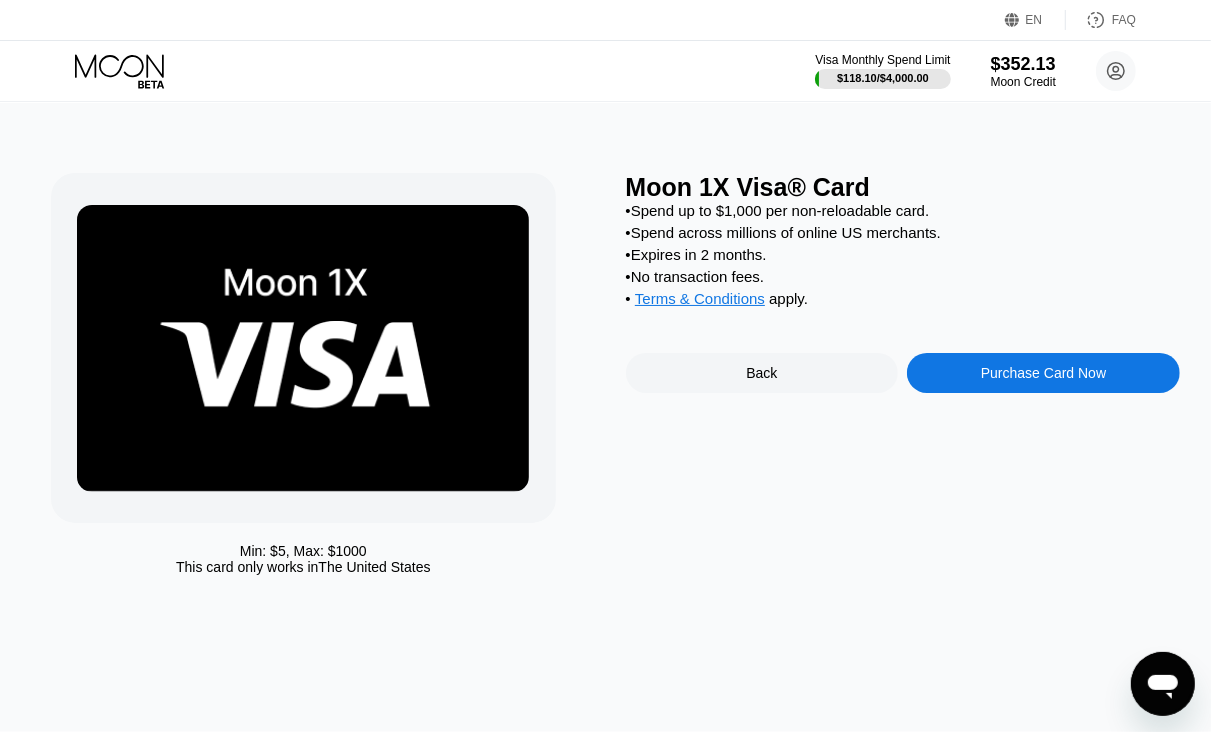 click on "Purchase Card Now" at bounding box center [1043, 373] 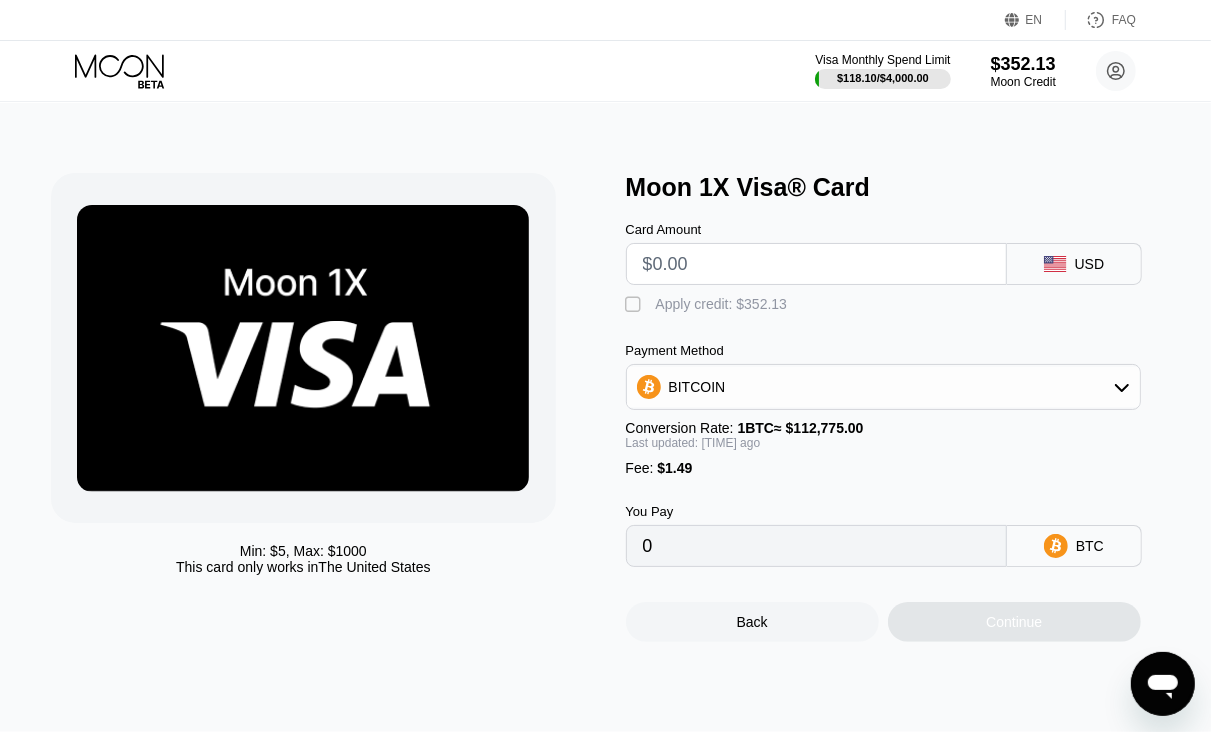 click at bounding box center (816, 264) 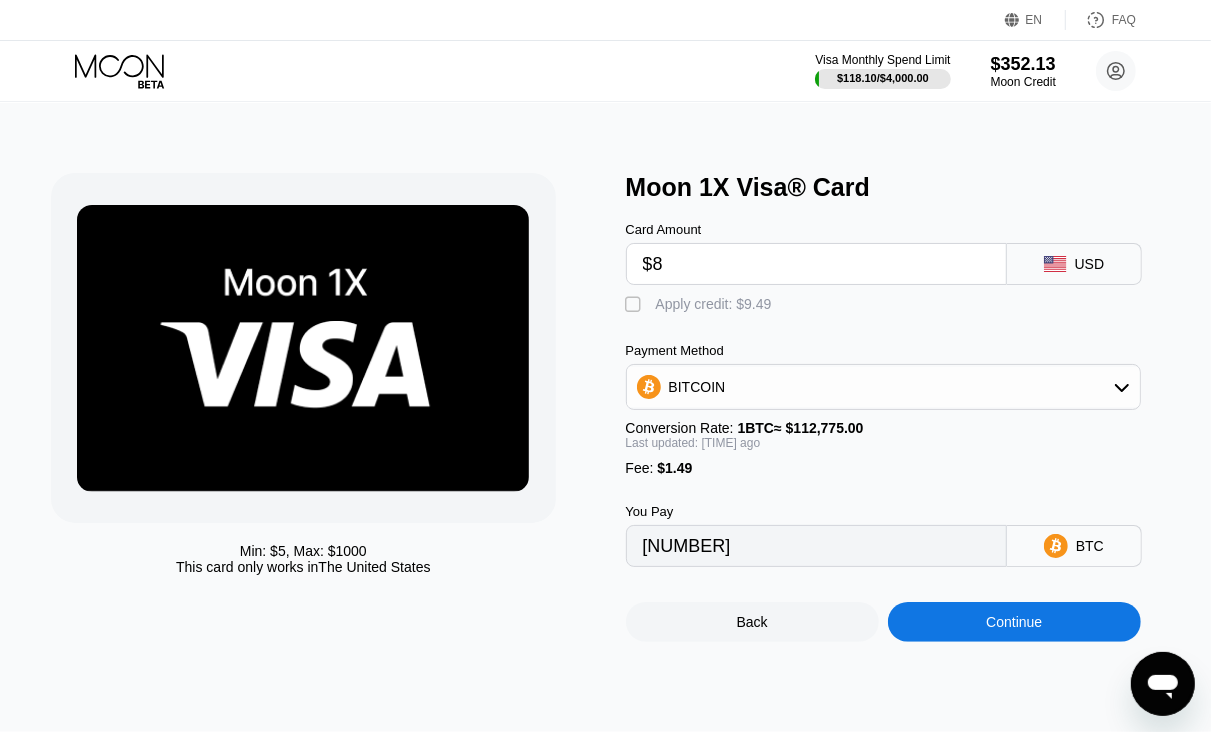 type on "0.00008483" 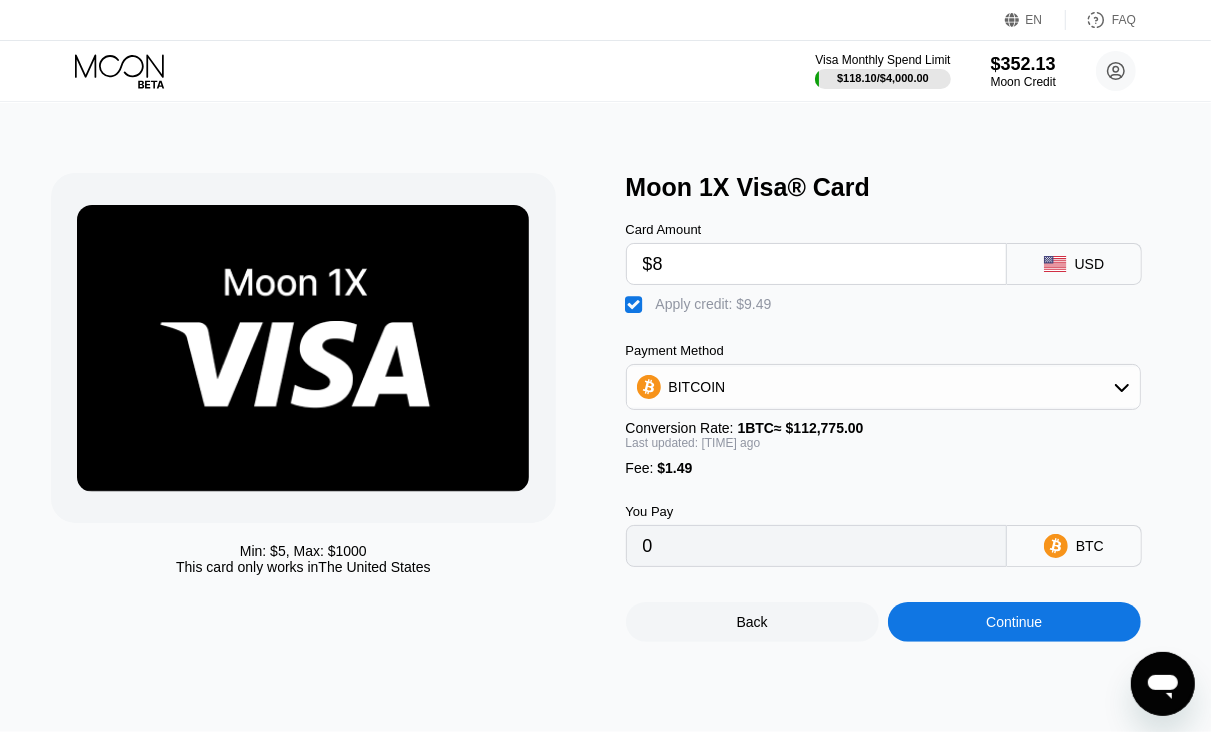 click on "Continue" at bounding box center (1014, 622) 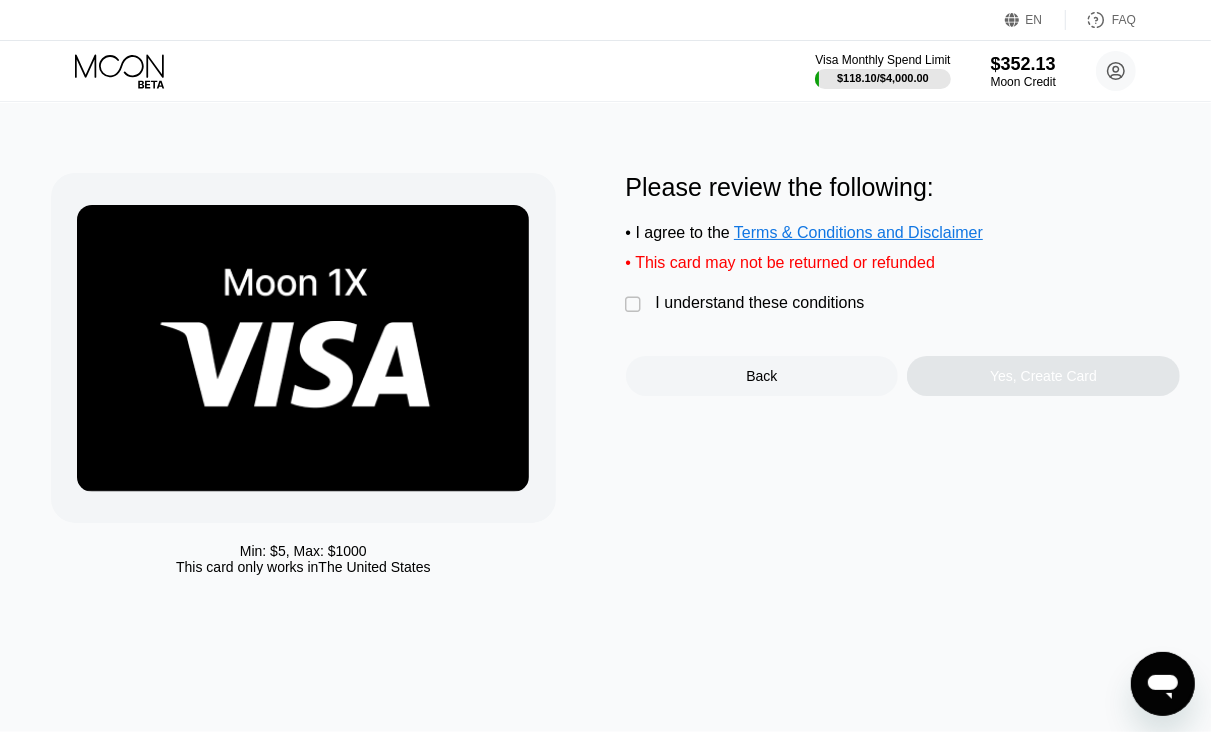 click on "I understand these conditions" at bounding box center [760, 303] 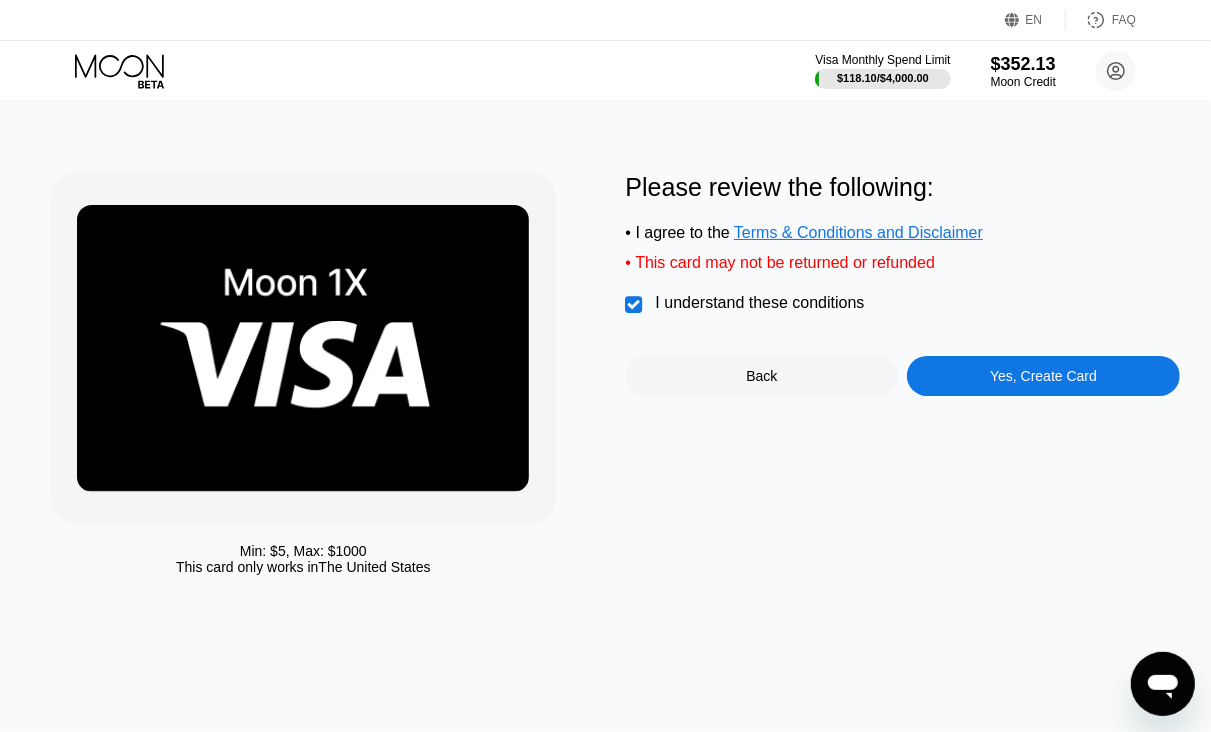 click on "Yes, Create Card" at bounding box center [1043, 376] 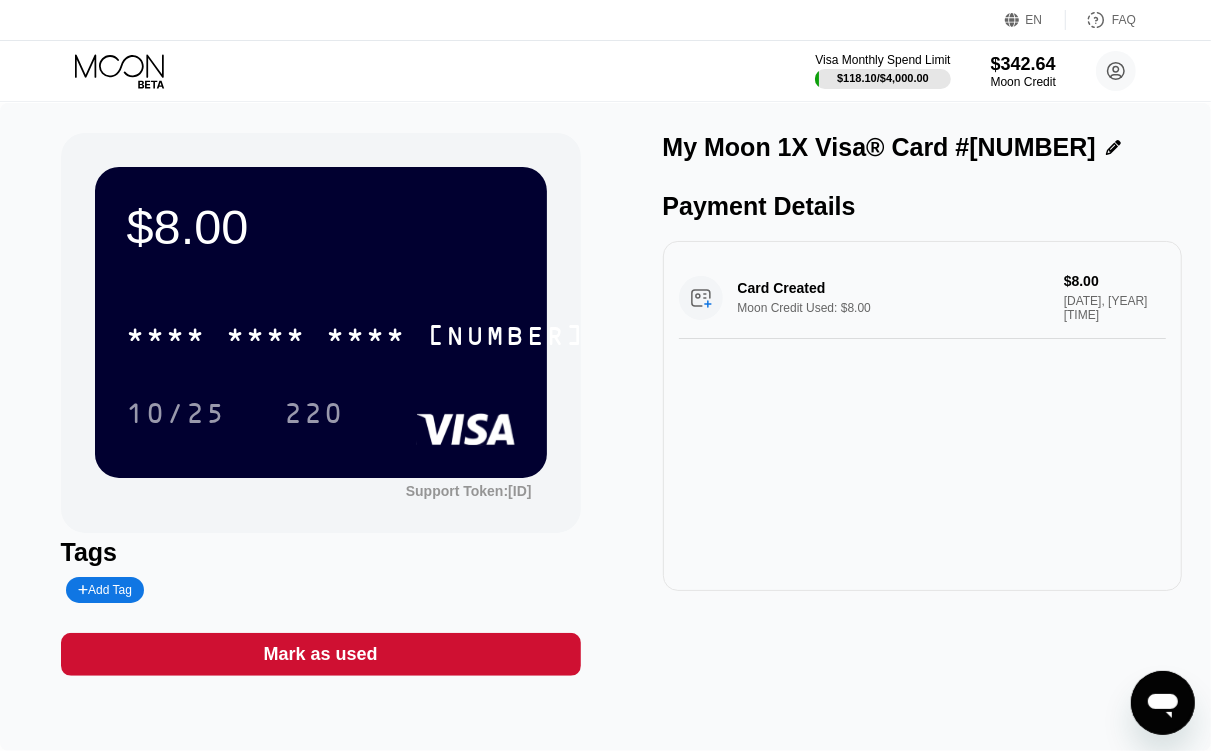 click on "$8.00 * * * * * * * * * * * * 3002 10/25 220" at bounding box center [321, 322] 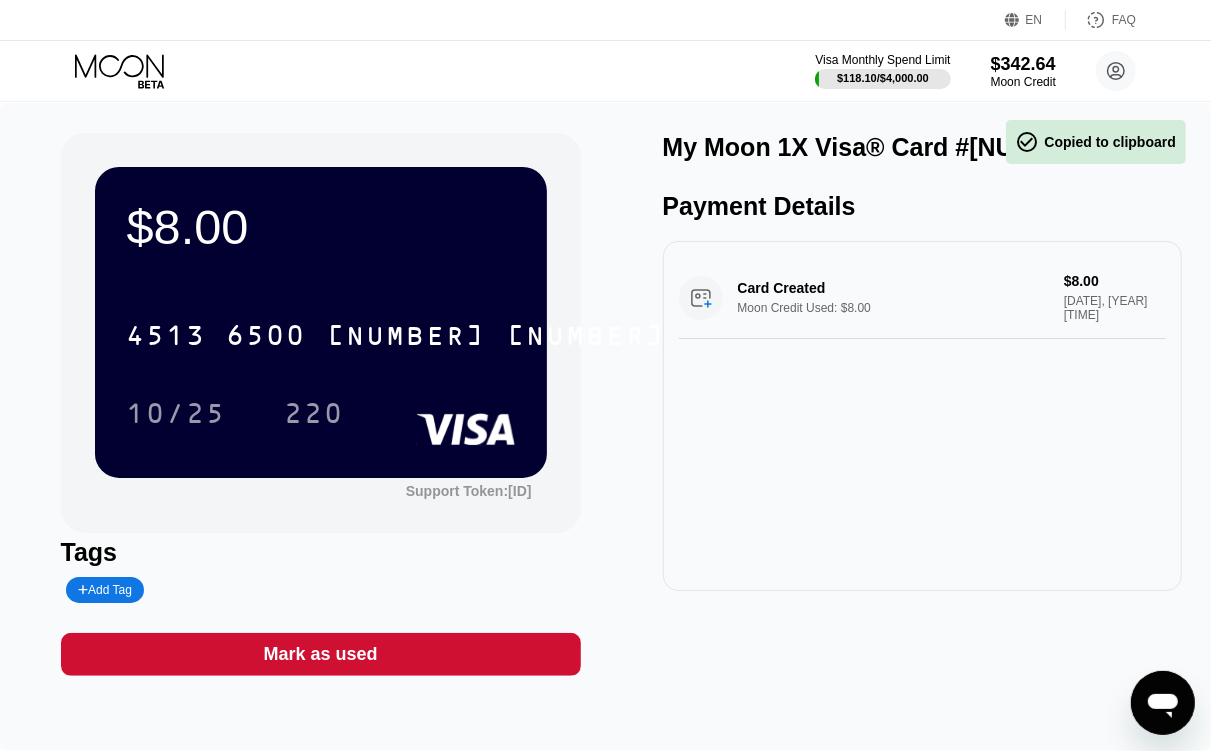 click on "220" at bounding box center [315, 416] 